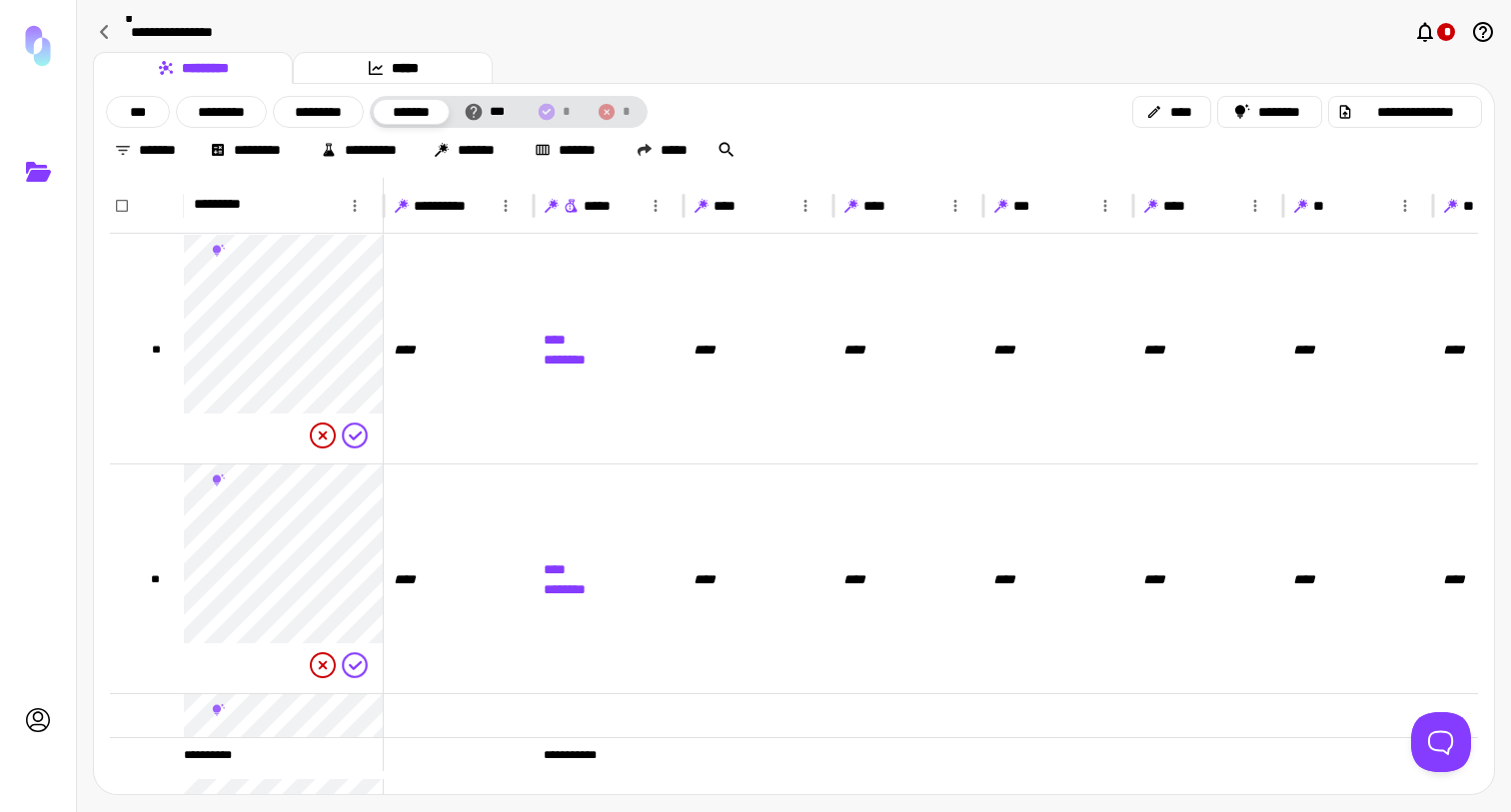 scroll, scrollTop: 0, scrollLeft: 0, axis: both 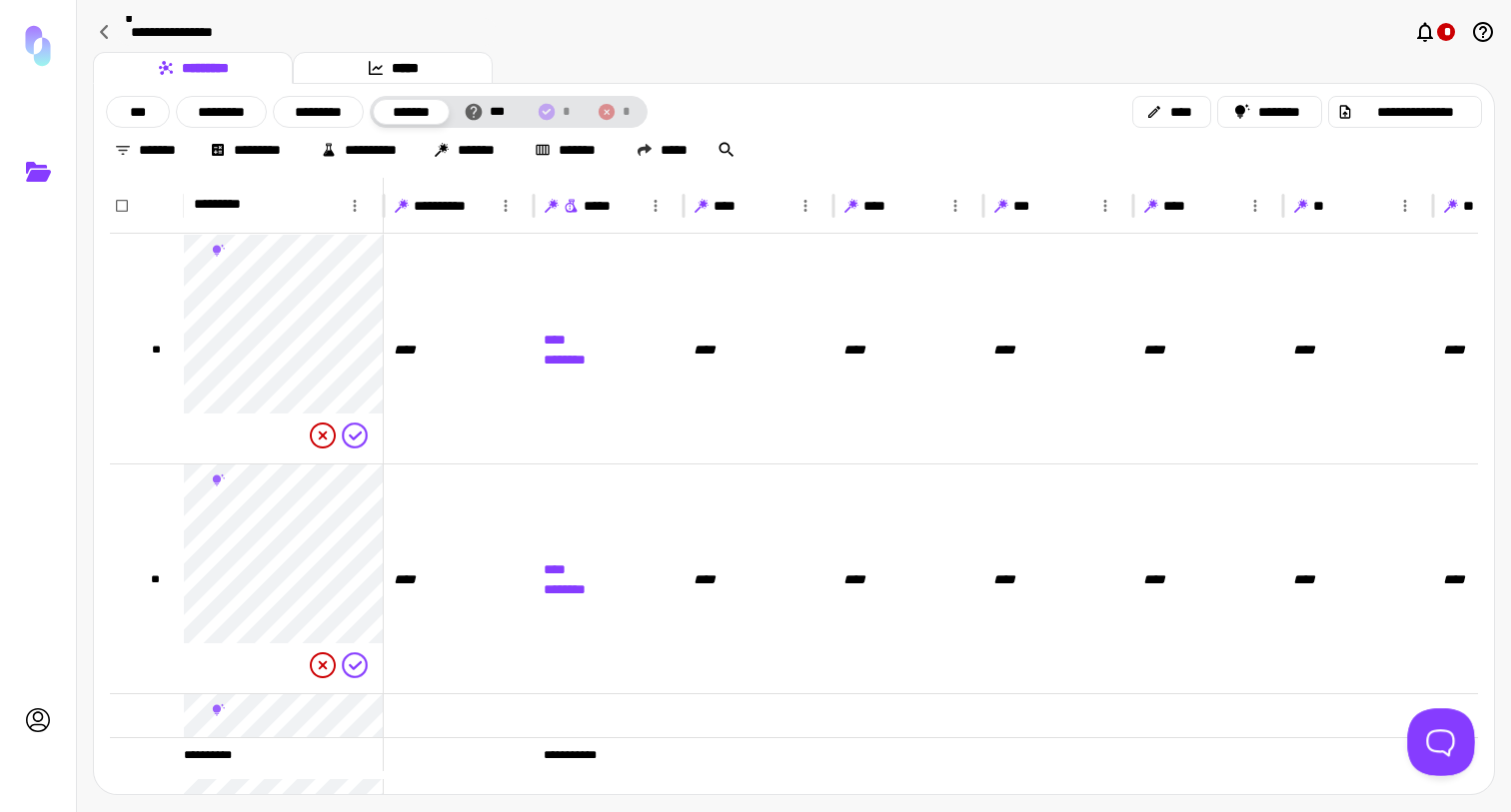 click at bounding box center (1437, 738) 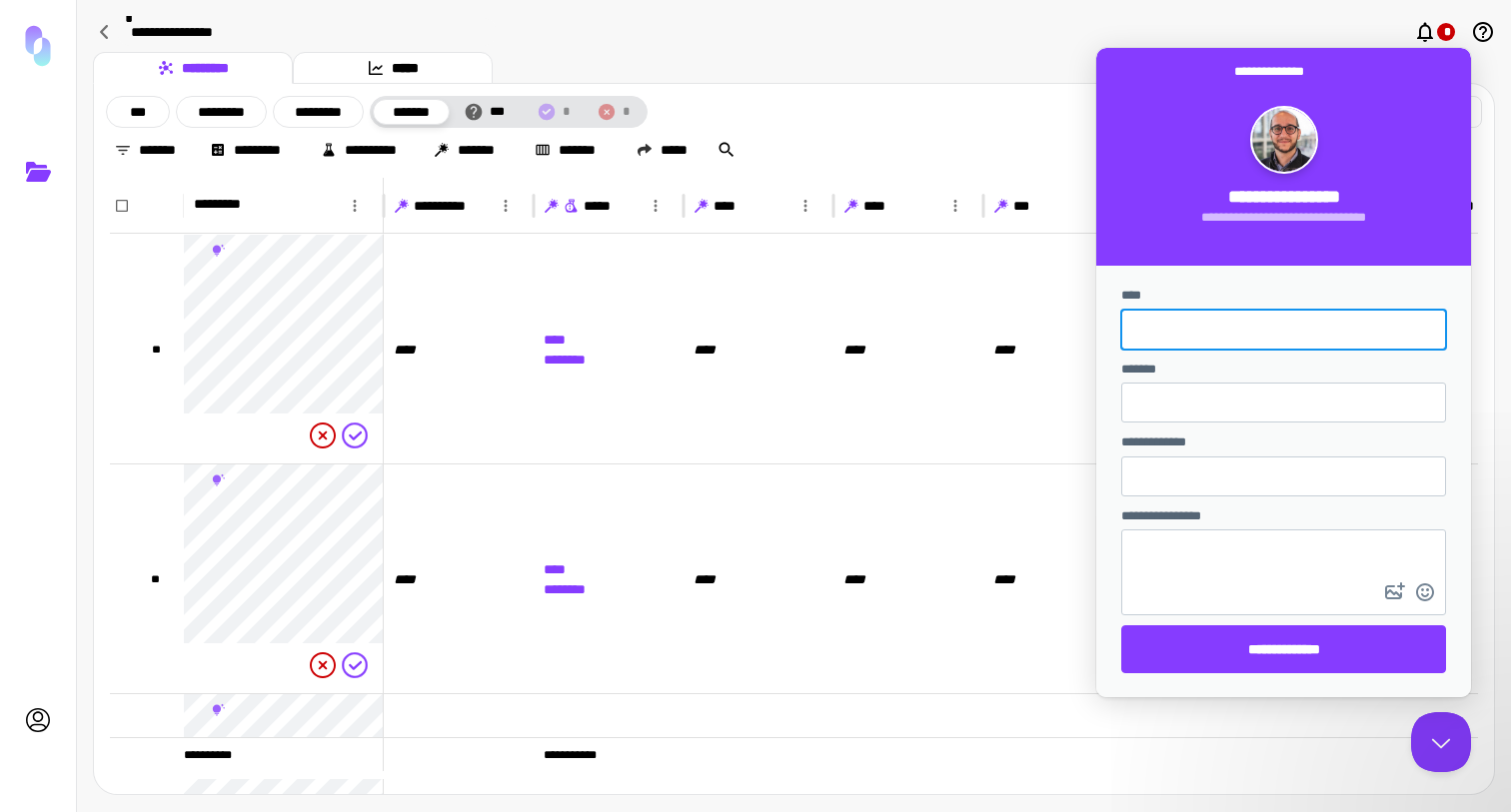 click on "****" at bounding box center (1283, 330) 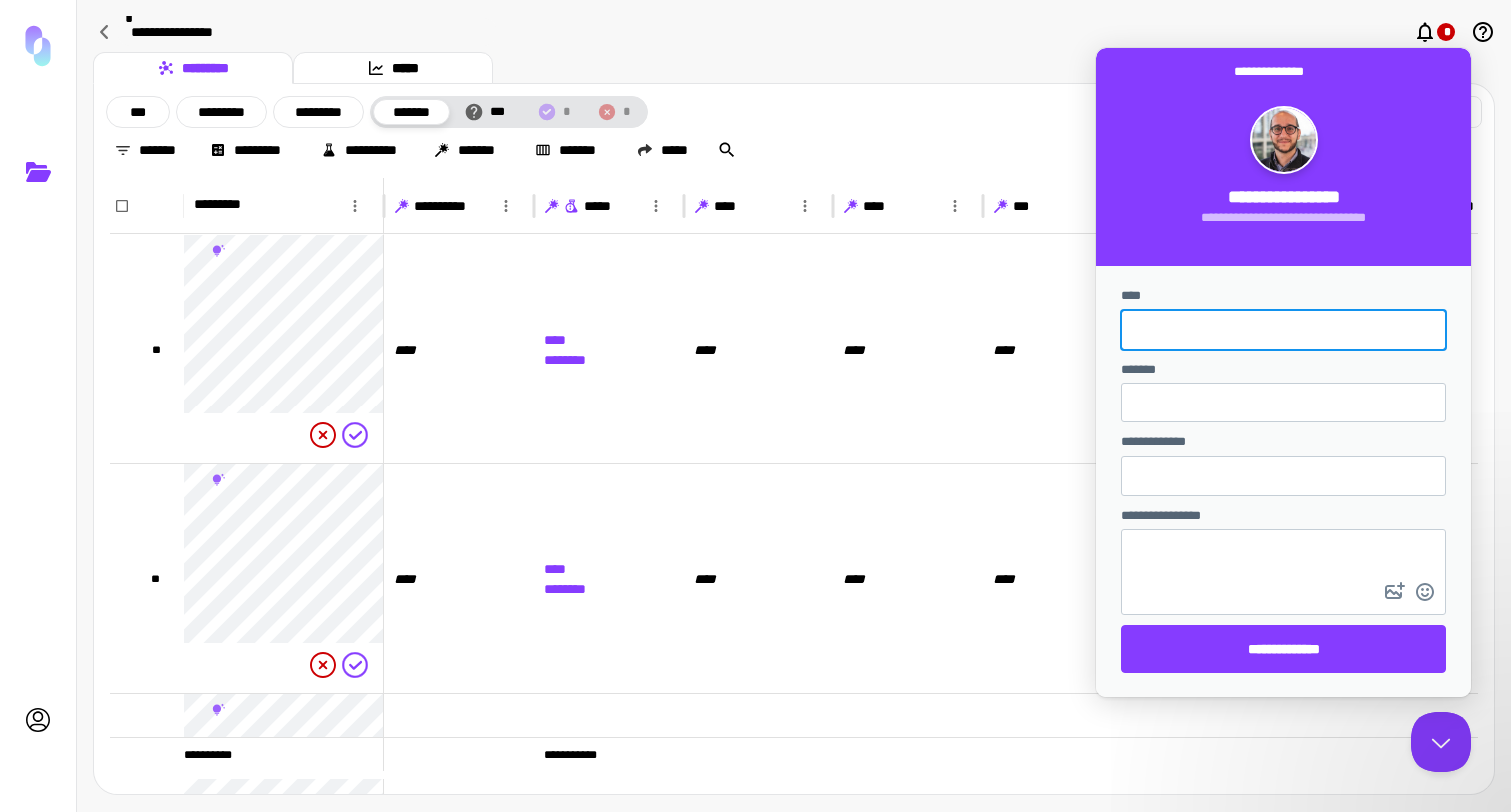 type on "**********" 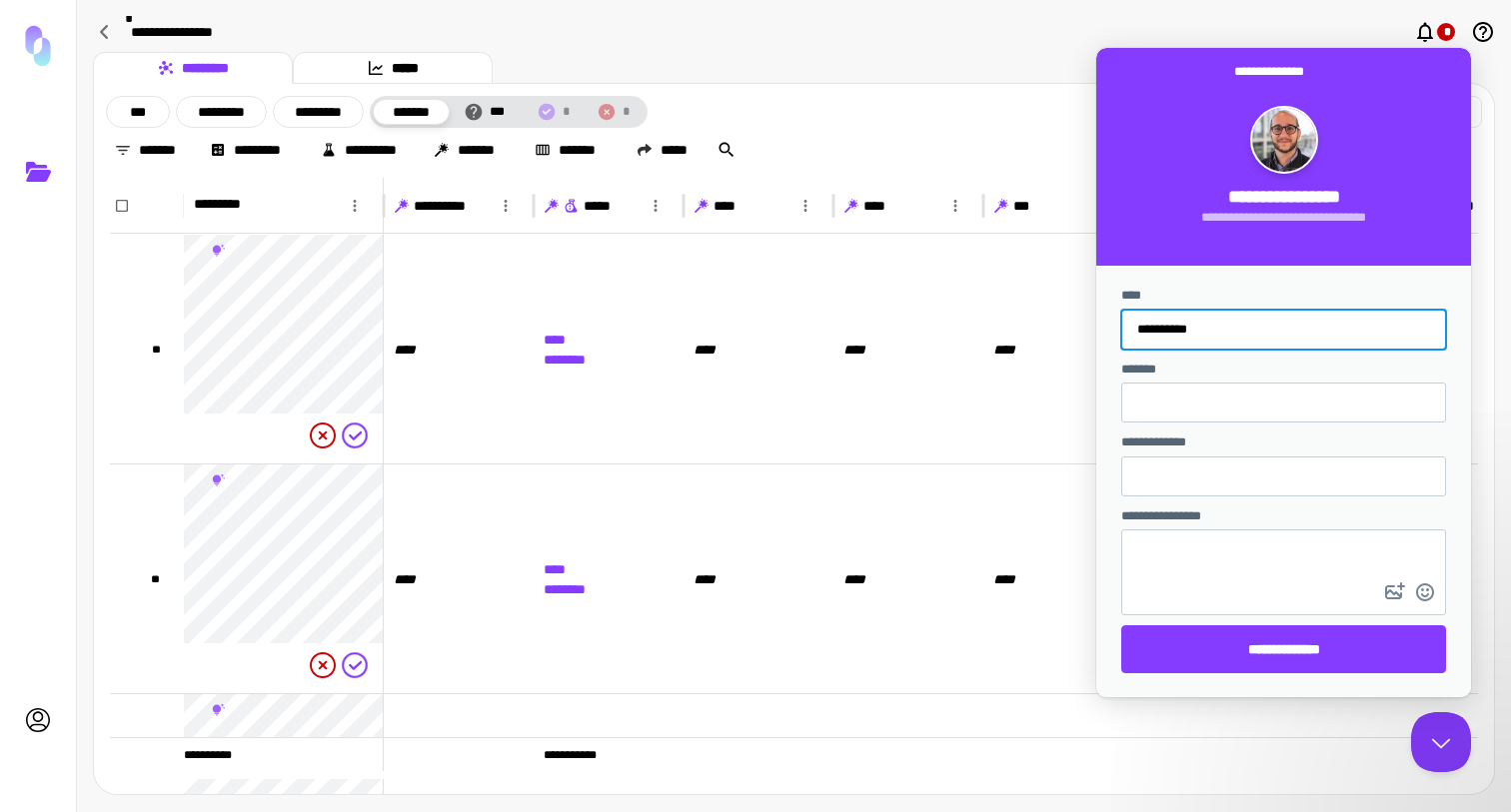 click on "*******" at bounding box center (1283, 403) 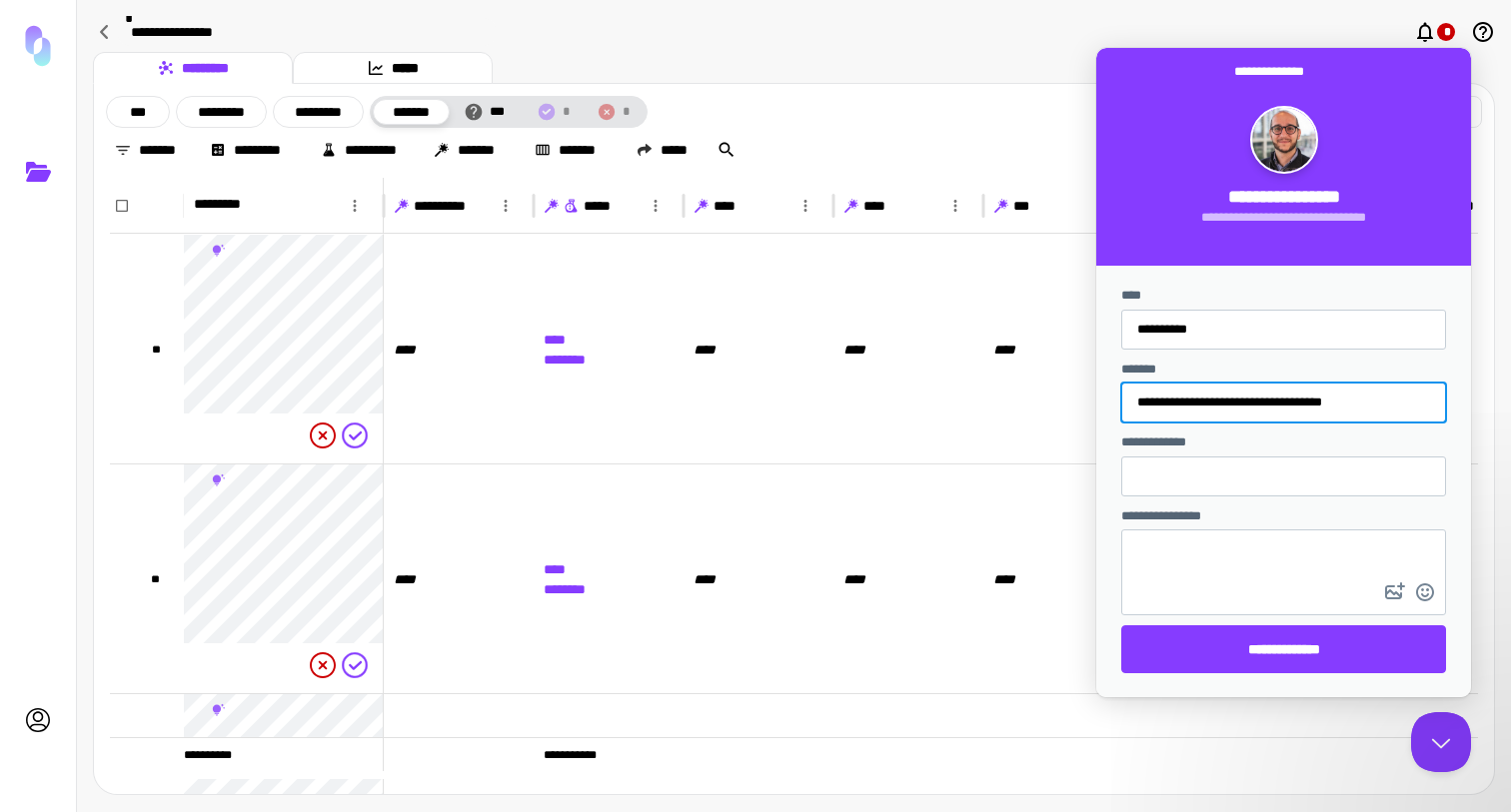 type on "**********" 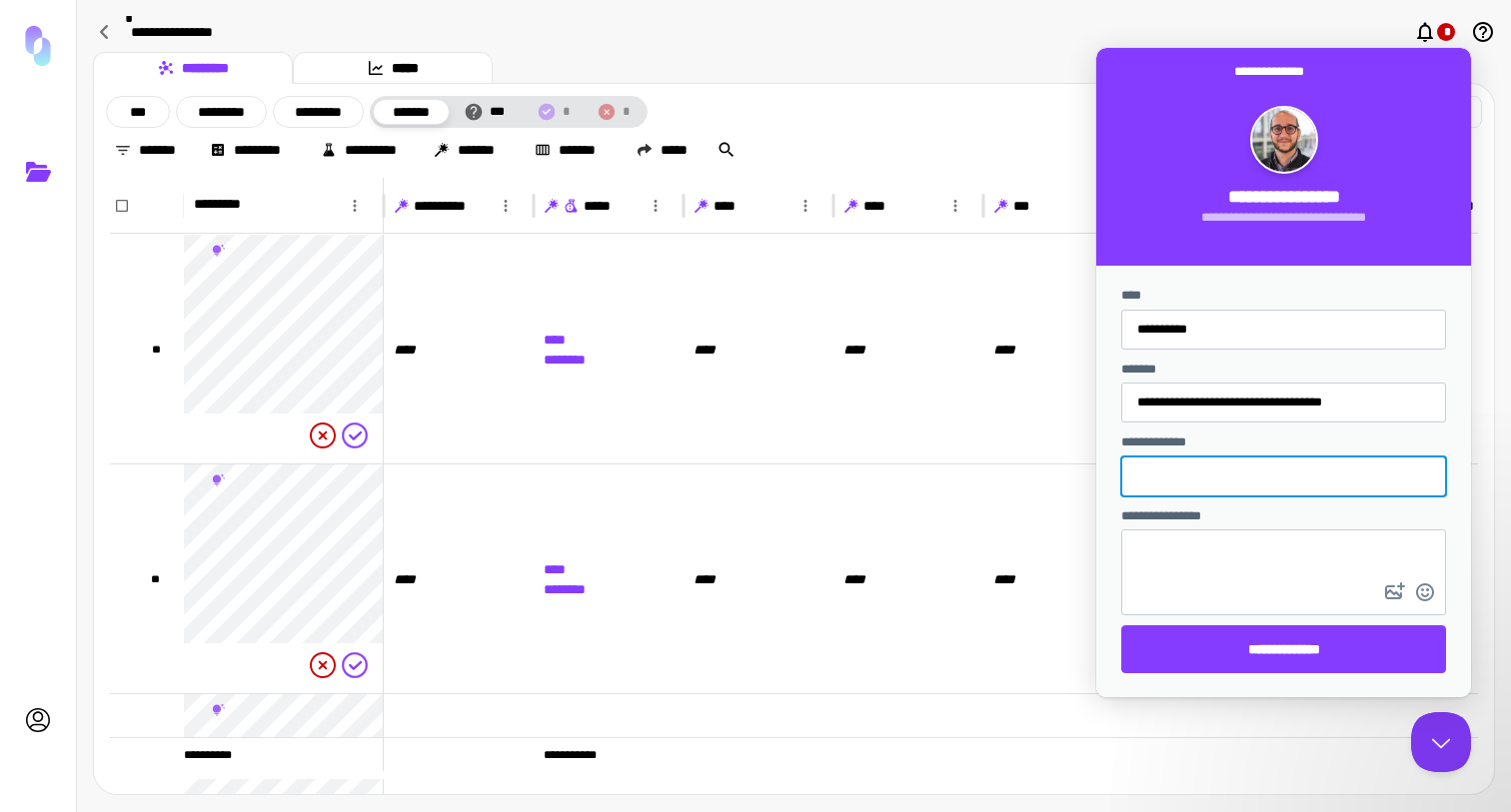 click on "**********" at bounding box center [1283, 476] 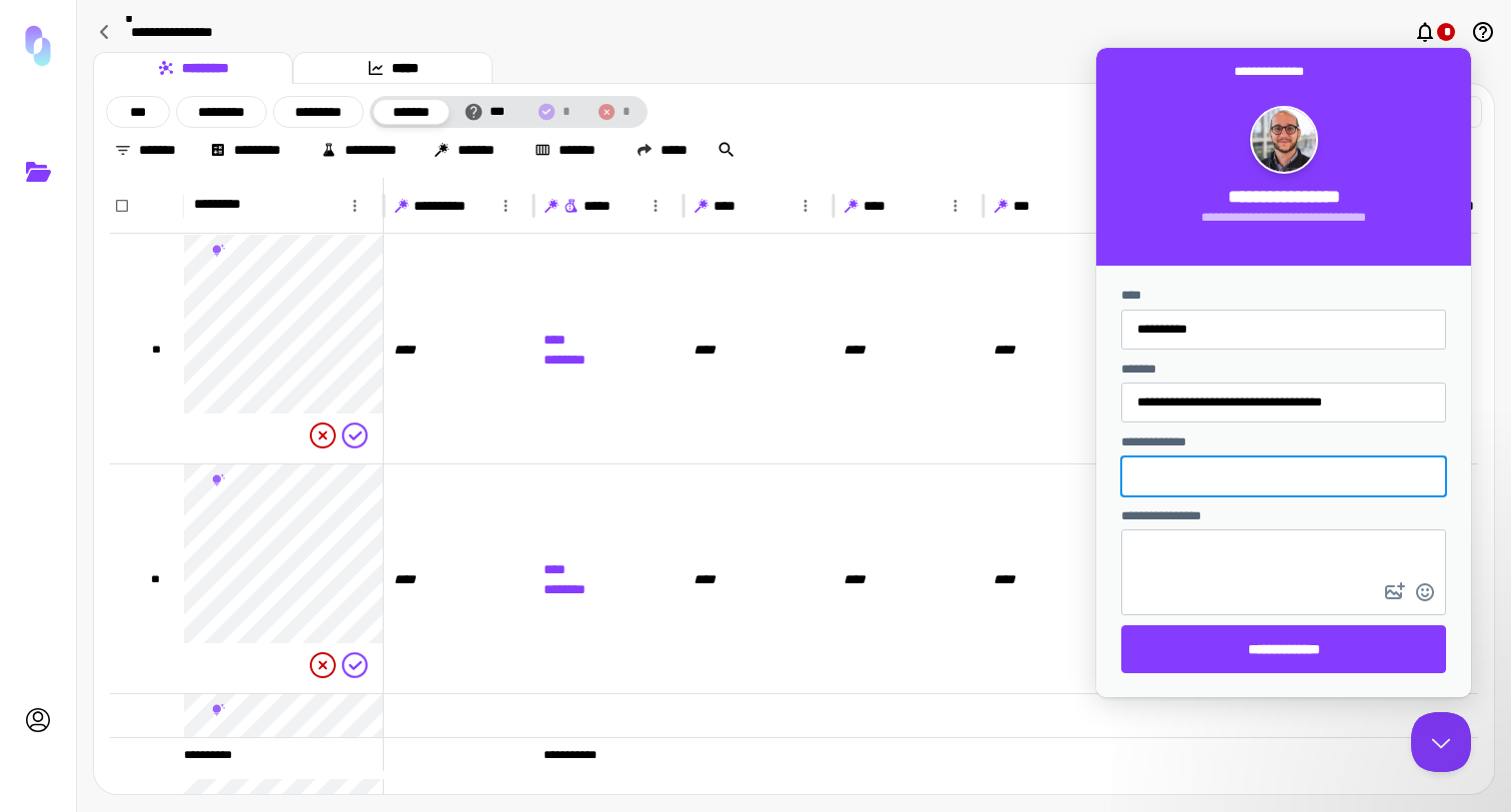 type on "**********" 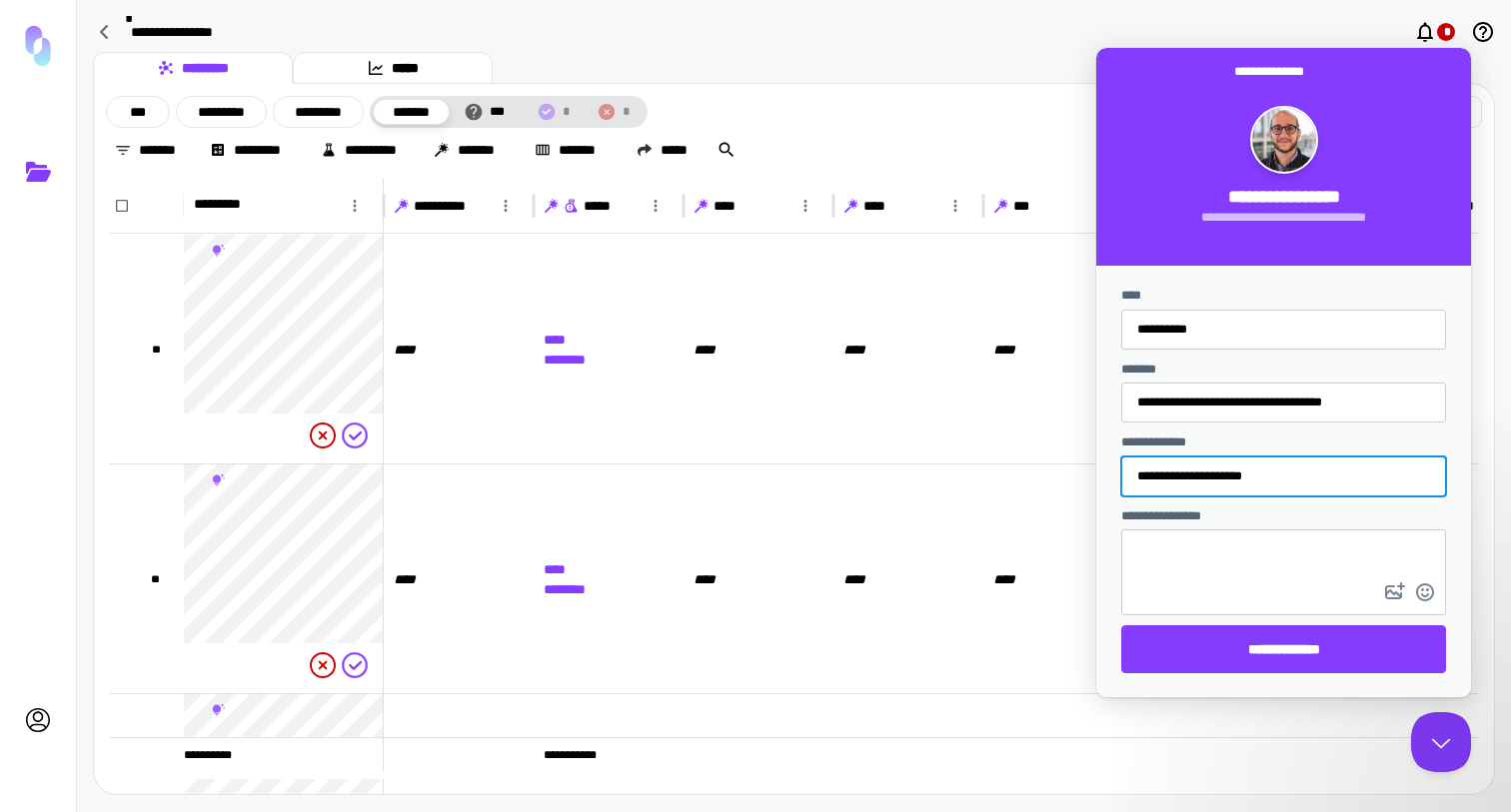 click on "**********" at bounding box center (1283, 554) 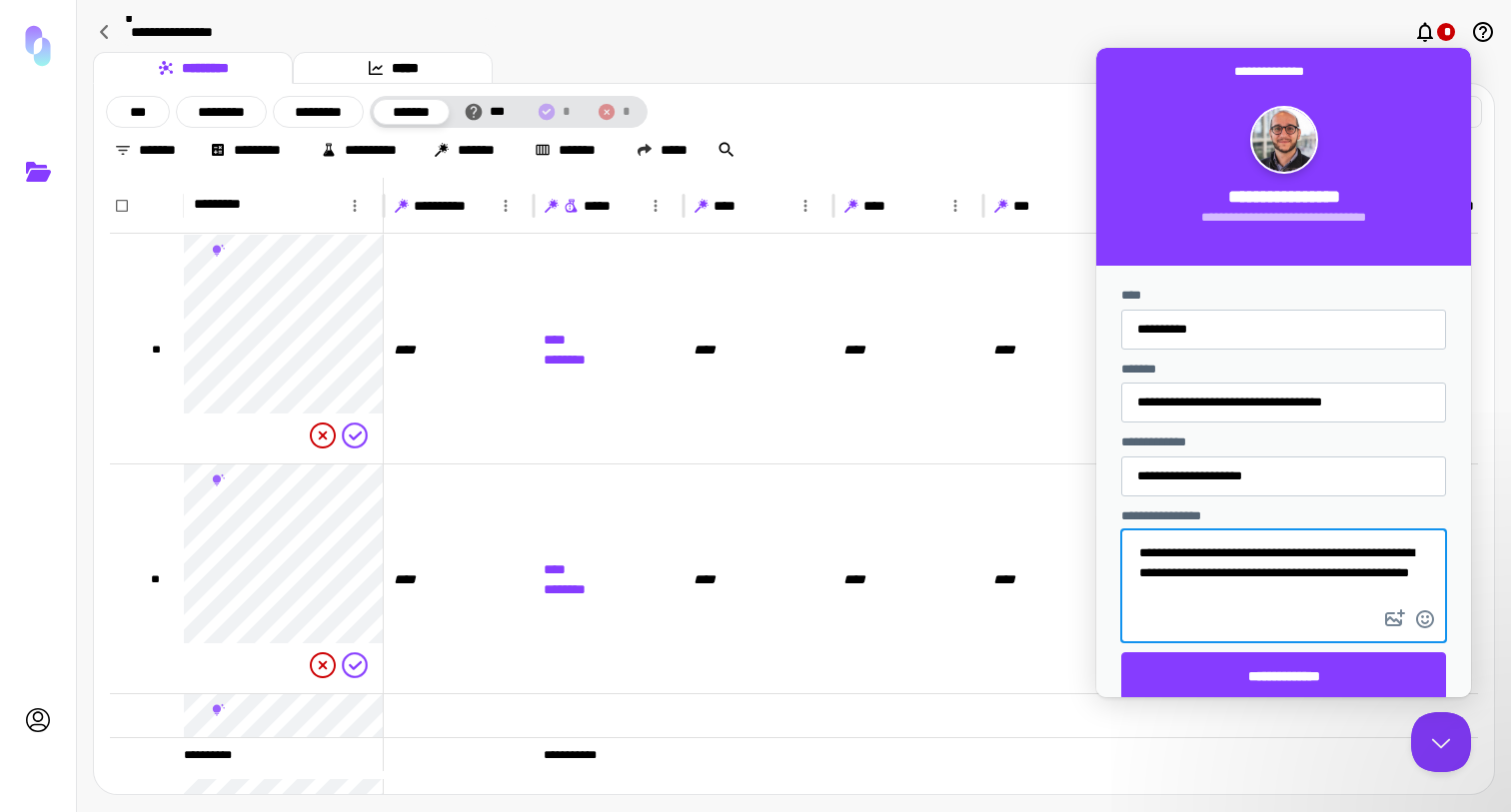 scroll, scrollTop: 10, scrollLeft: 0, axis: vertical 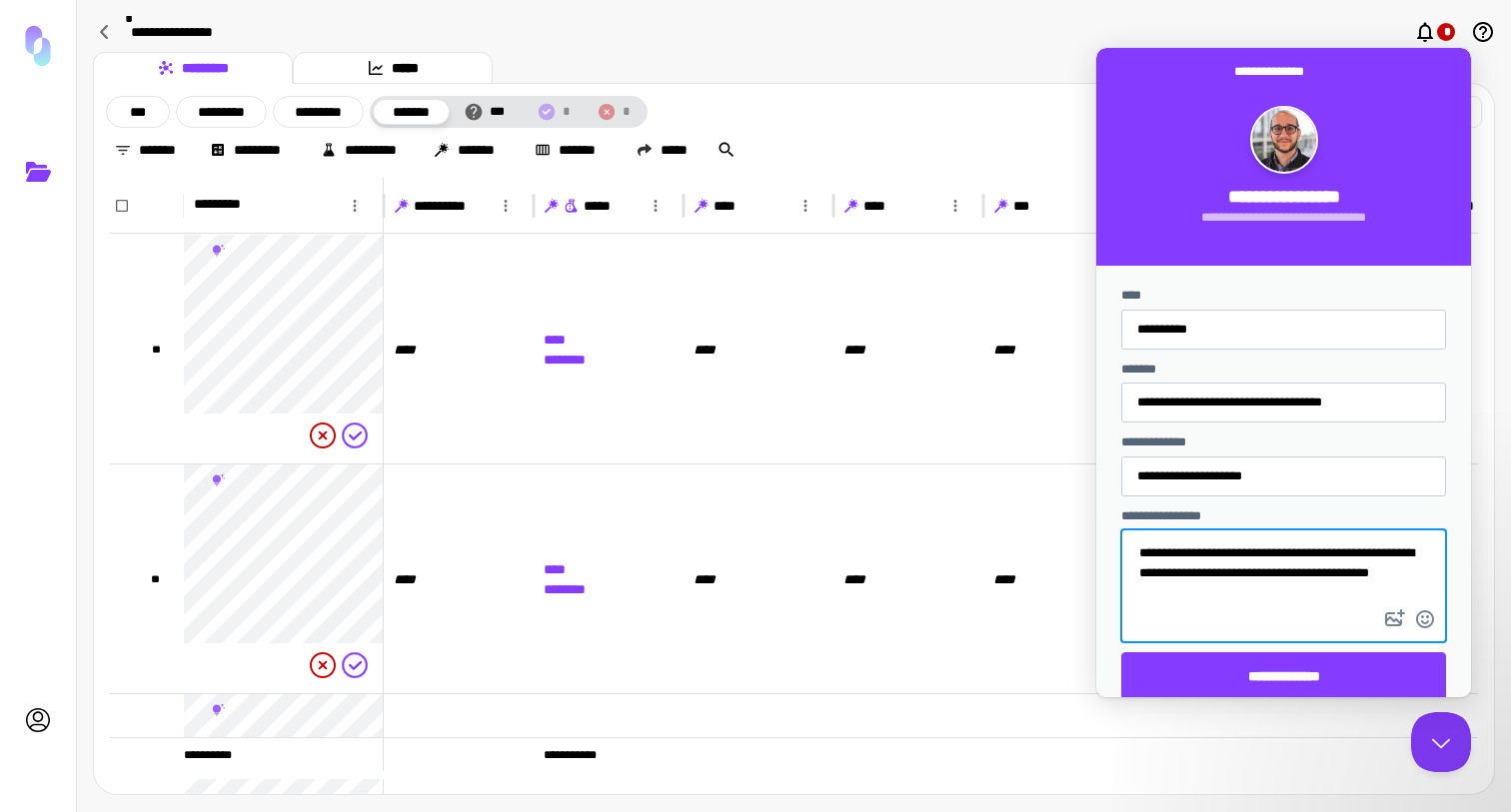 type on "**********" 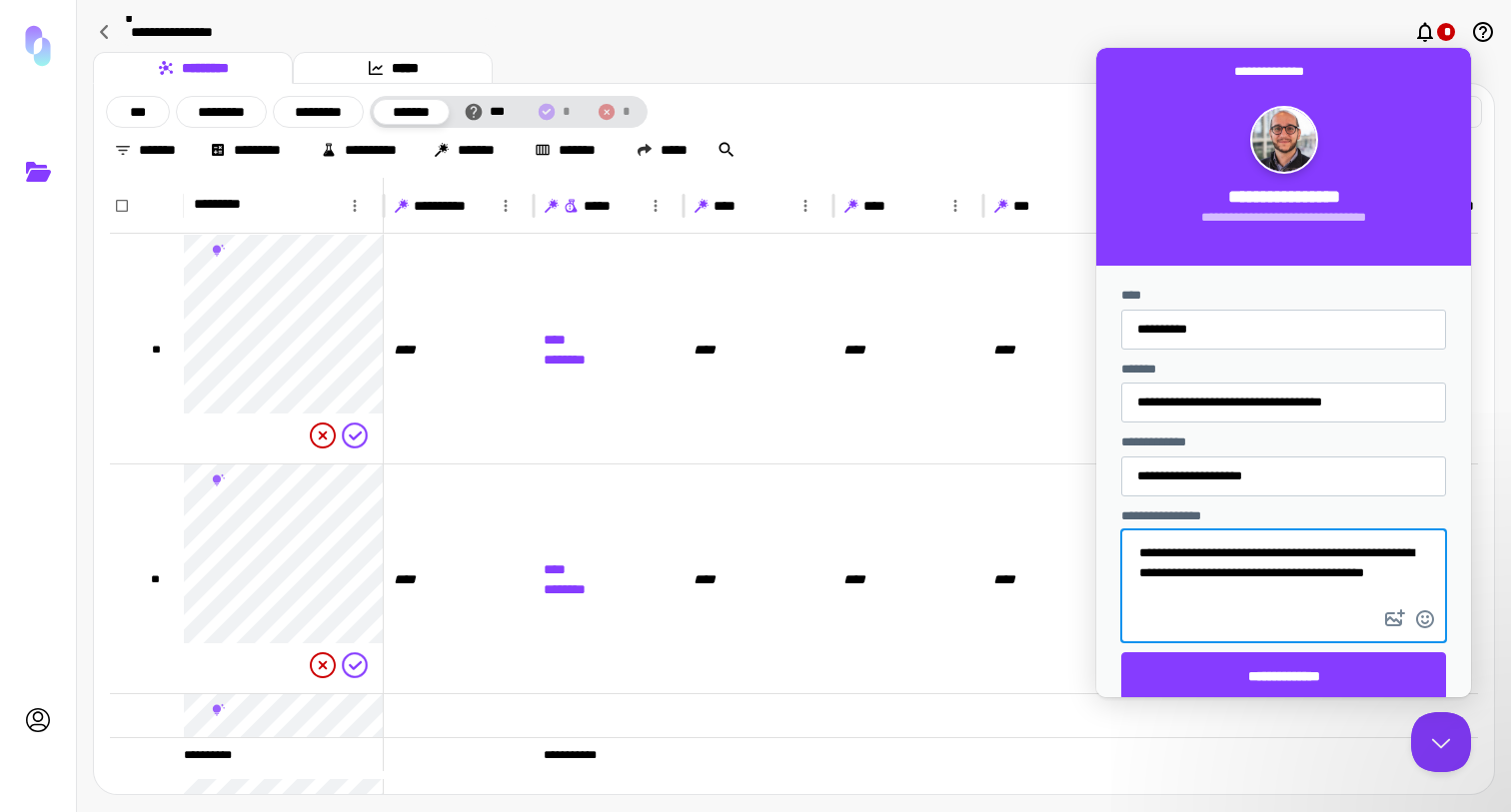 scroll, scrollTop: 0, scrollLeft: 0, axis: both 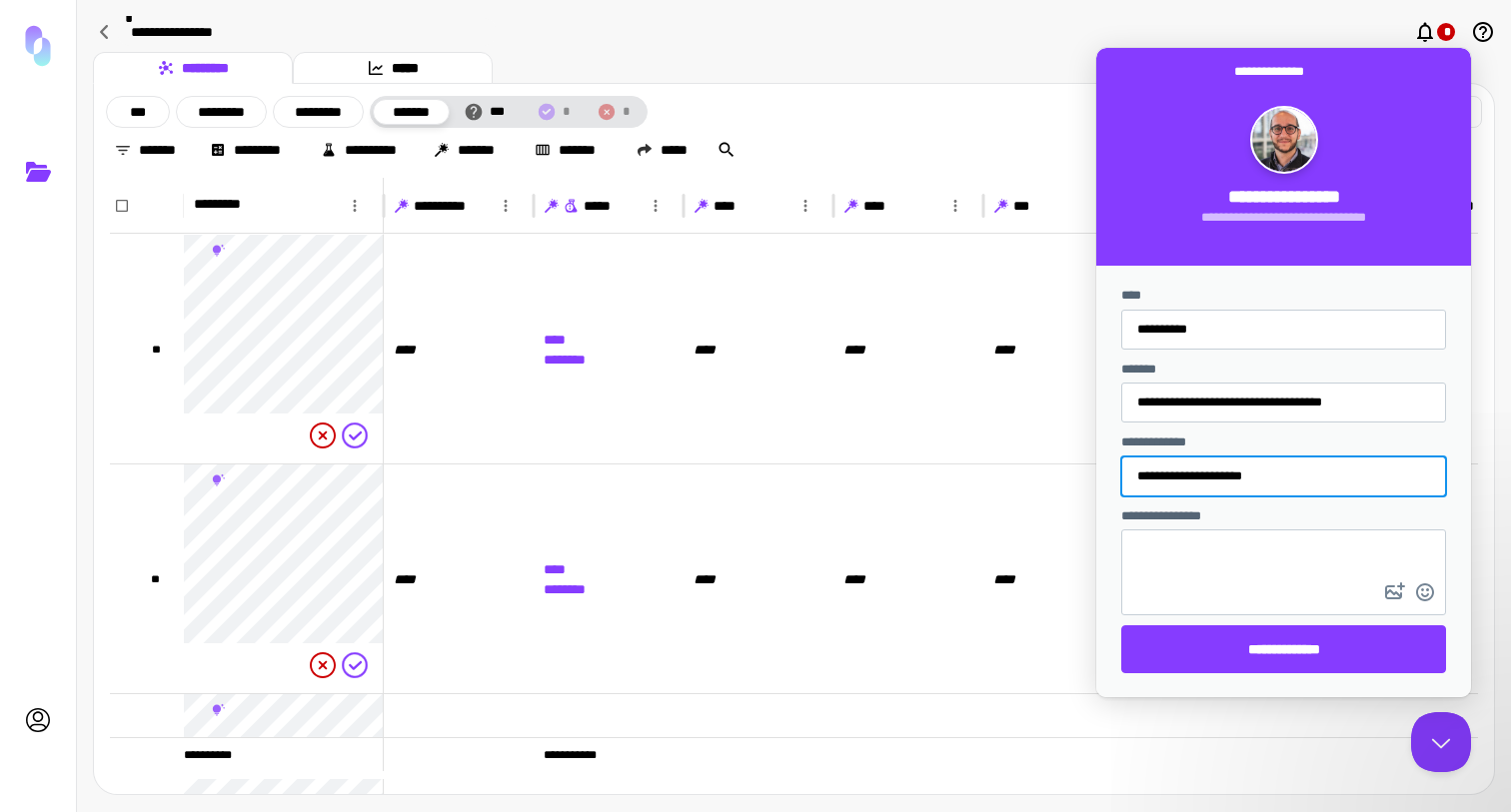 drag, startPoint x: 1246, startPoint y: 472, endPoint x: 2177, endPoint y: 518, distance: 932.13572 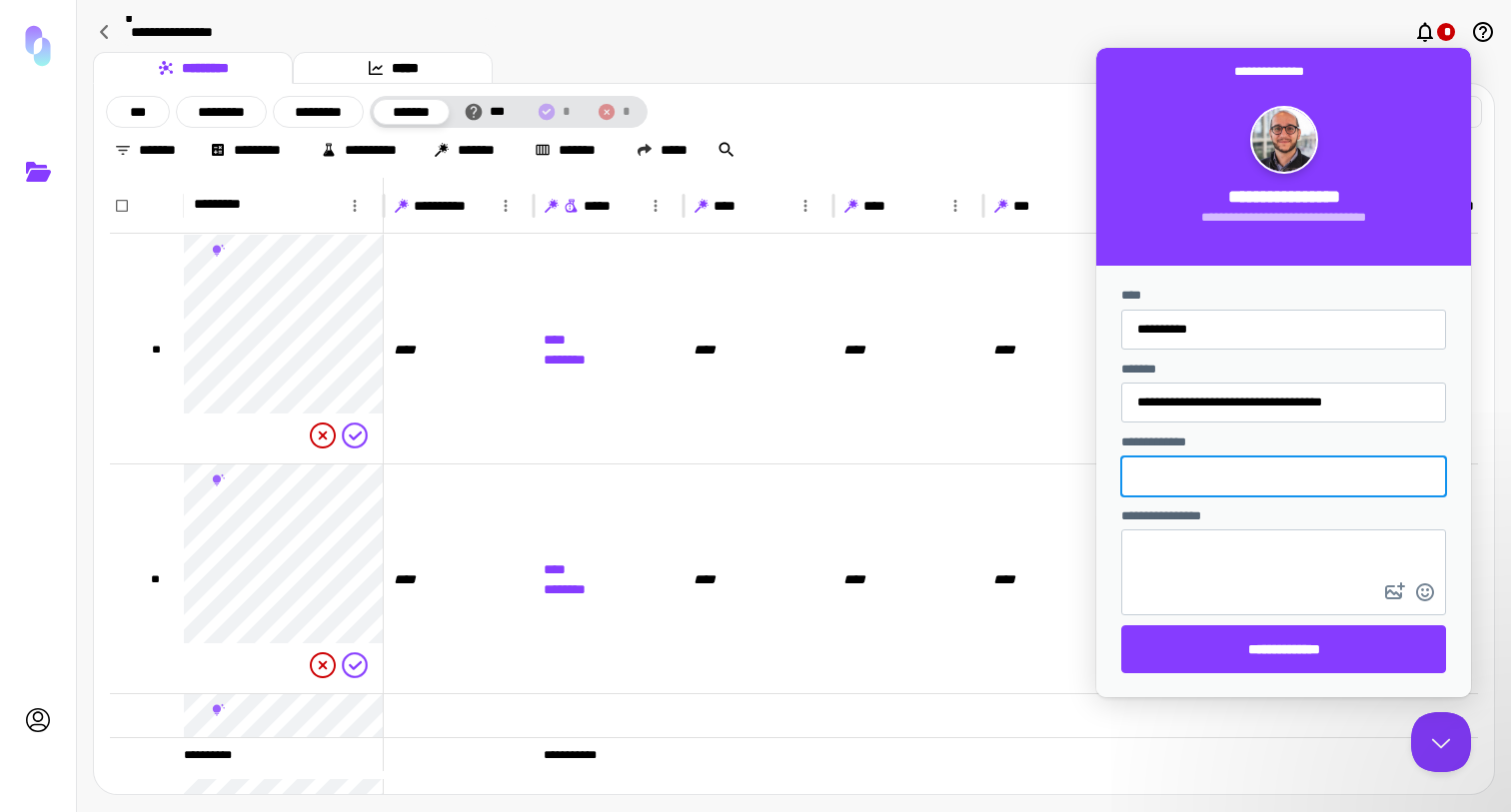 type 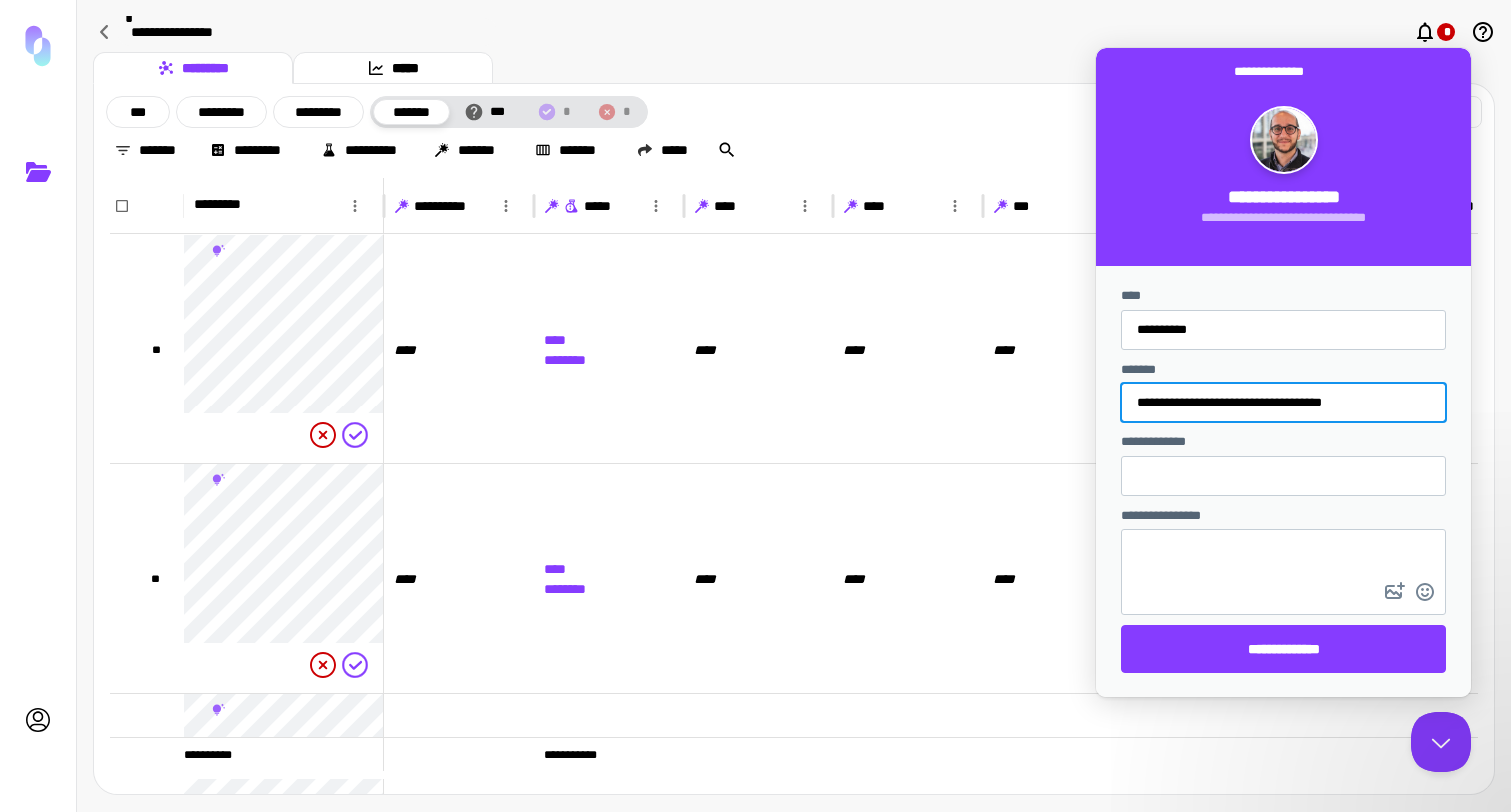 drag, startPoint x: 1377, startPoint y: 405, endPoint x: 1079, endPoint y: 407, distance: 298.0067 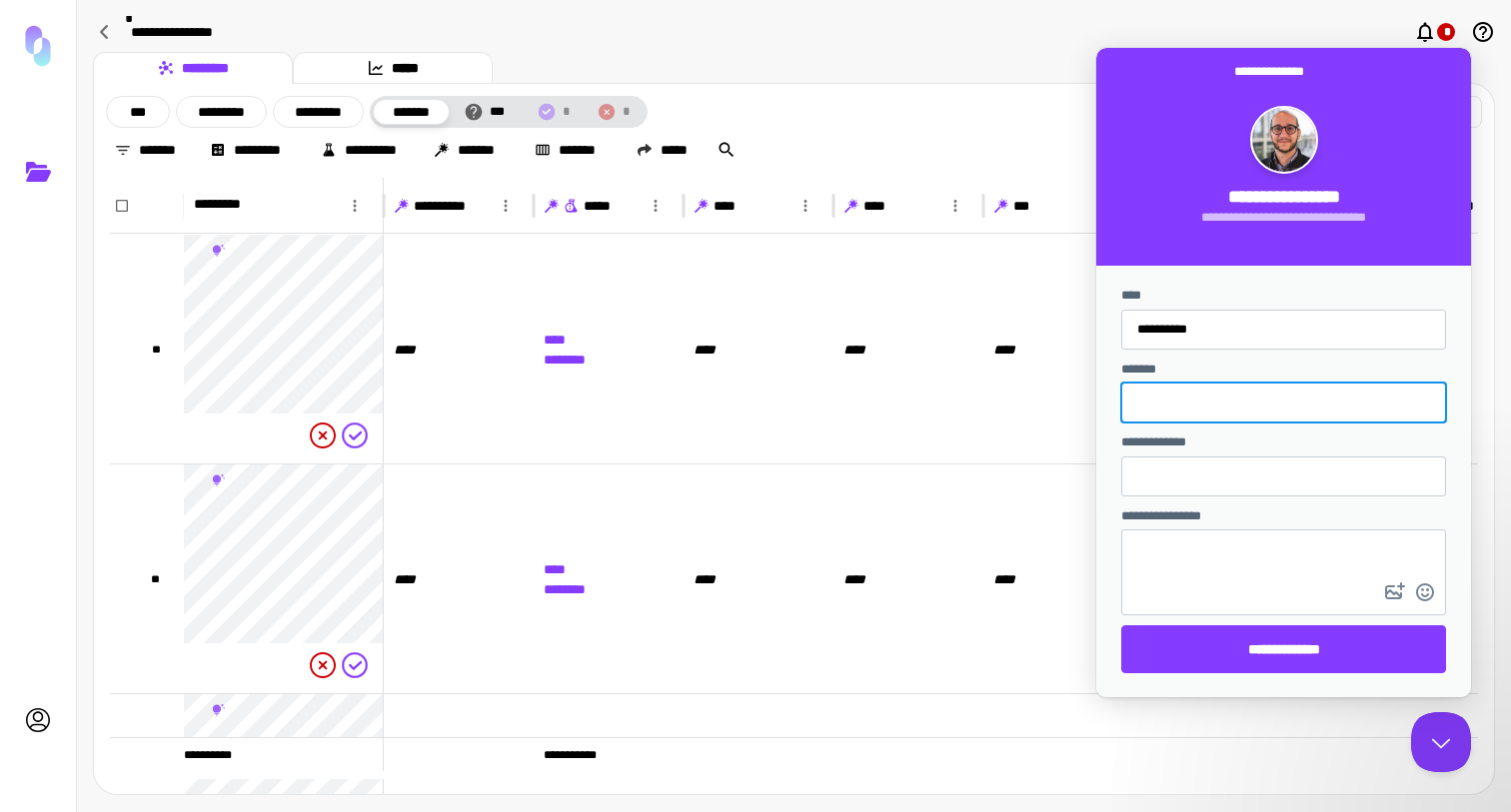 type 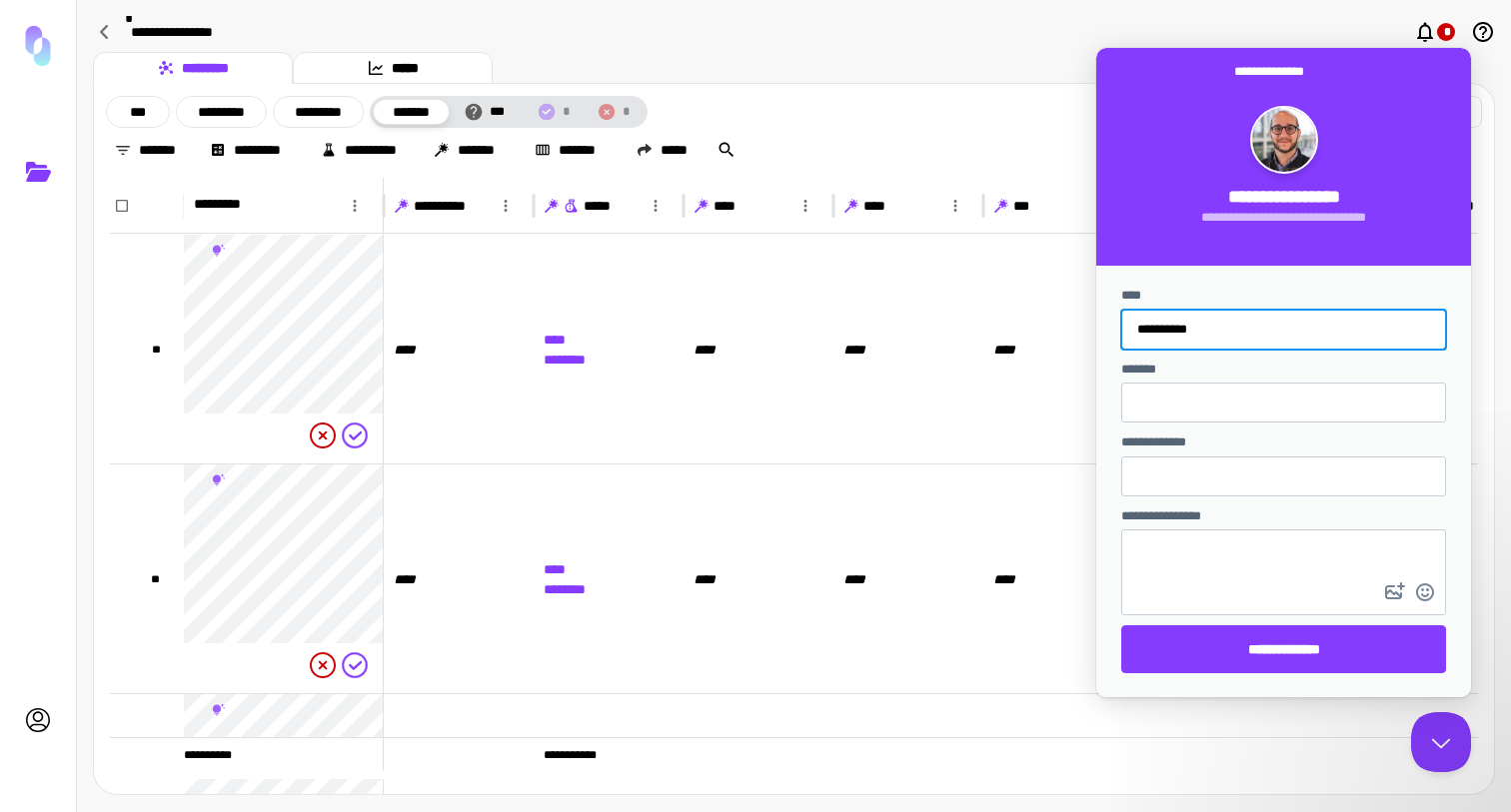 drag, startPoint x: 1217, startPoint y: 335, endPoint x: 1070, endPoint y: 337, distance: 147.0136 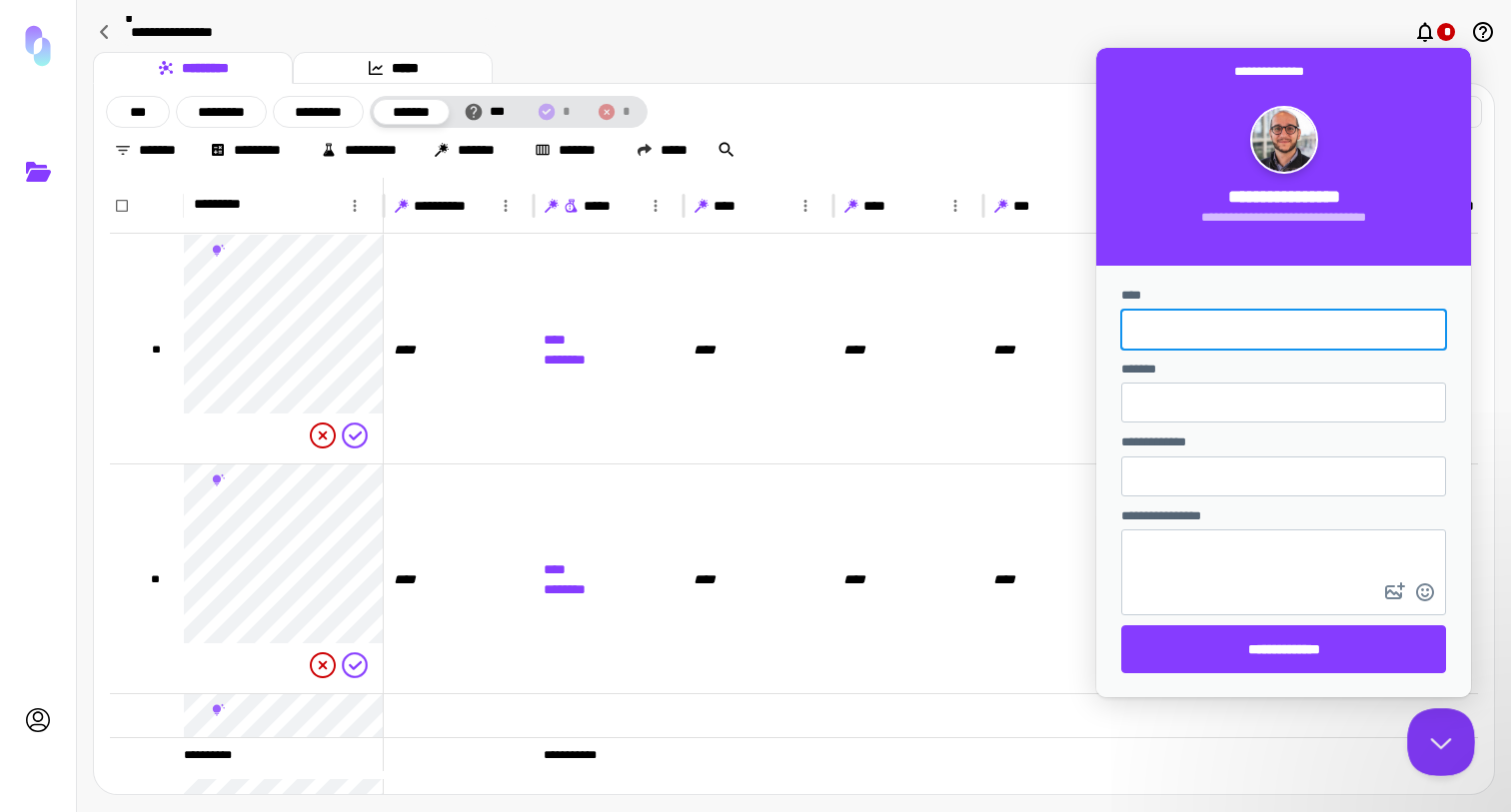 type 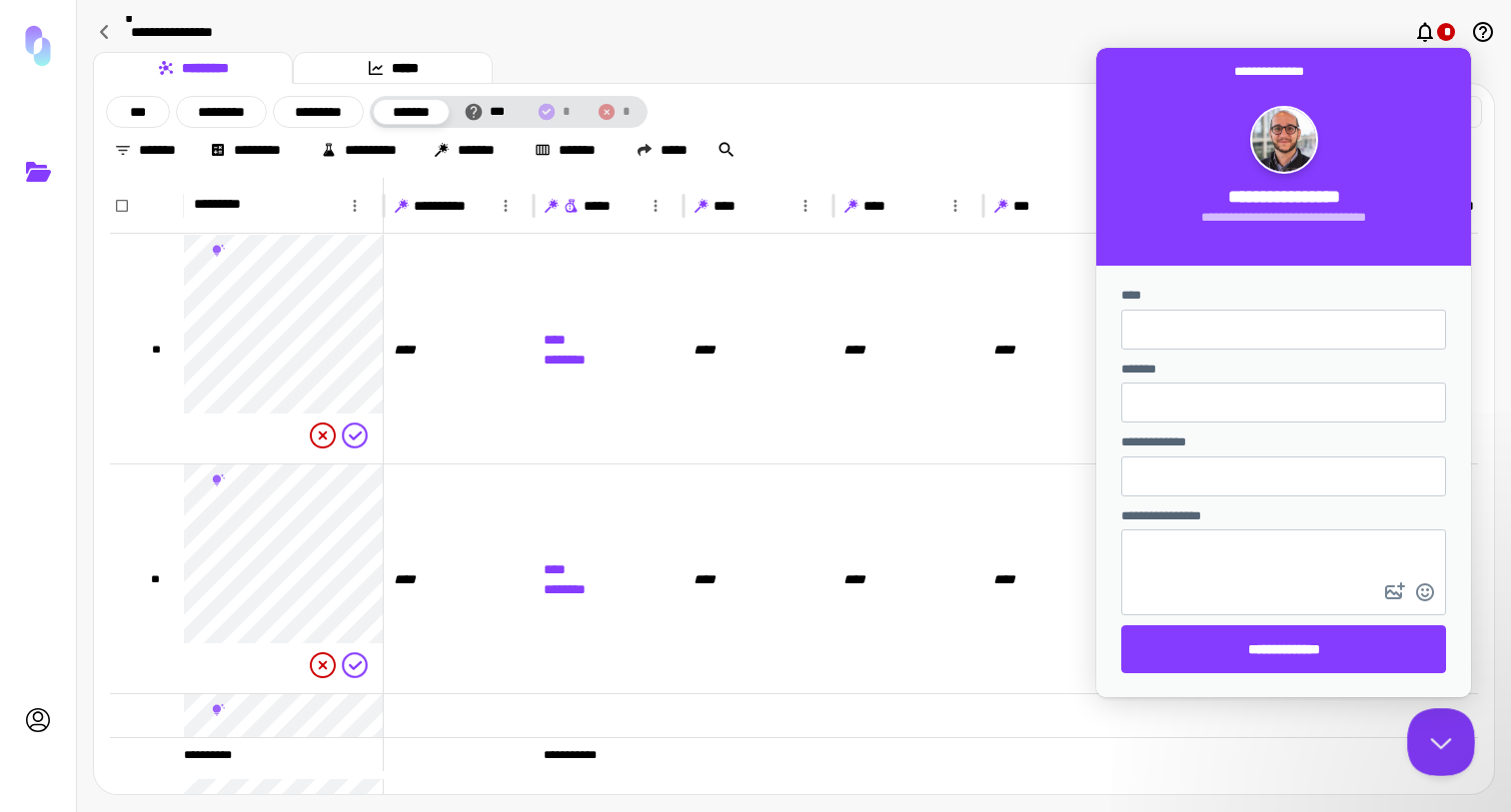 click at bounding box center (1437, 738) 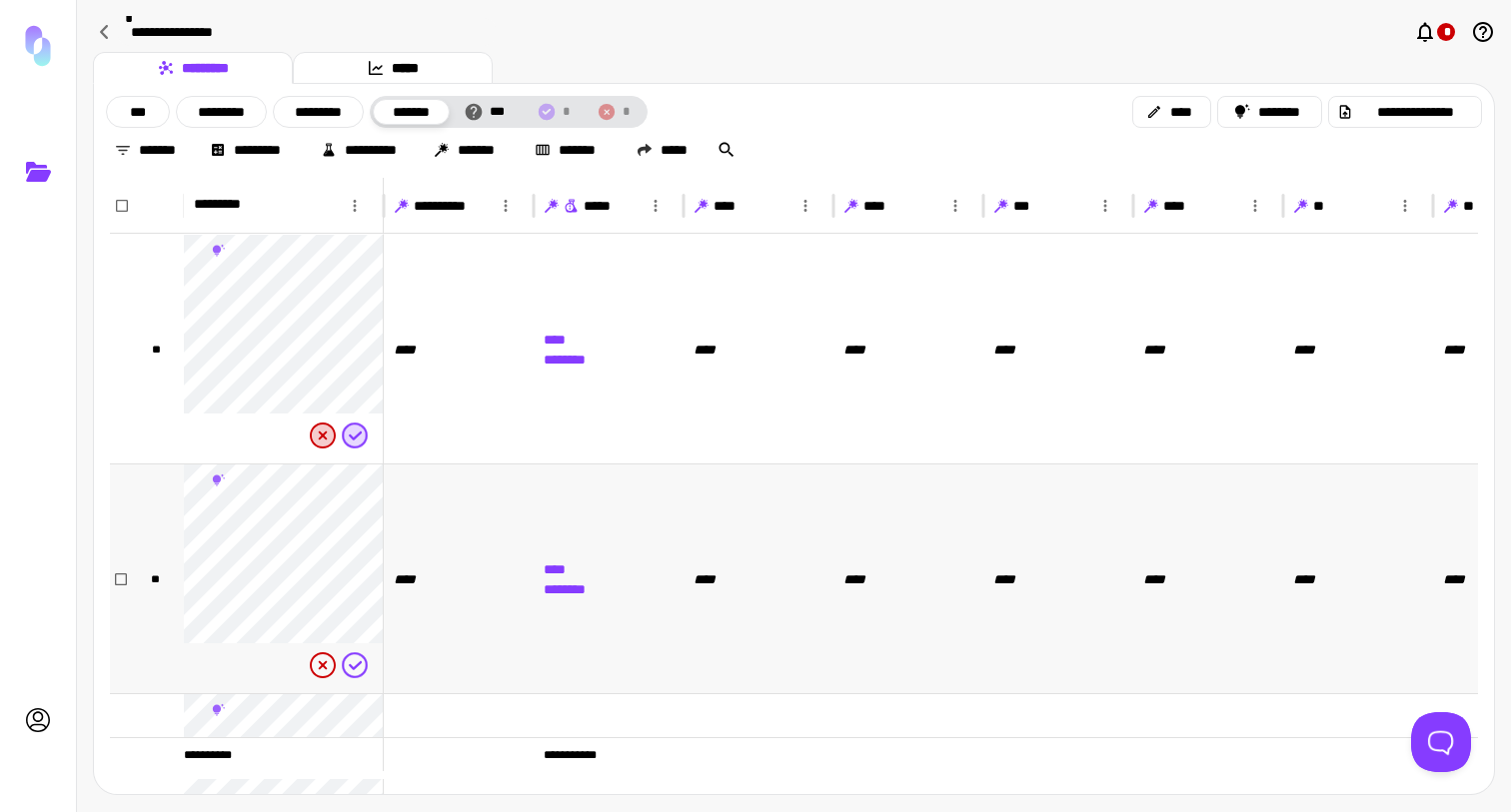 scroll, scrollTop: 4, scrollLeft: 0, axis: vertical 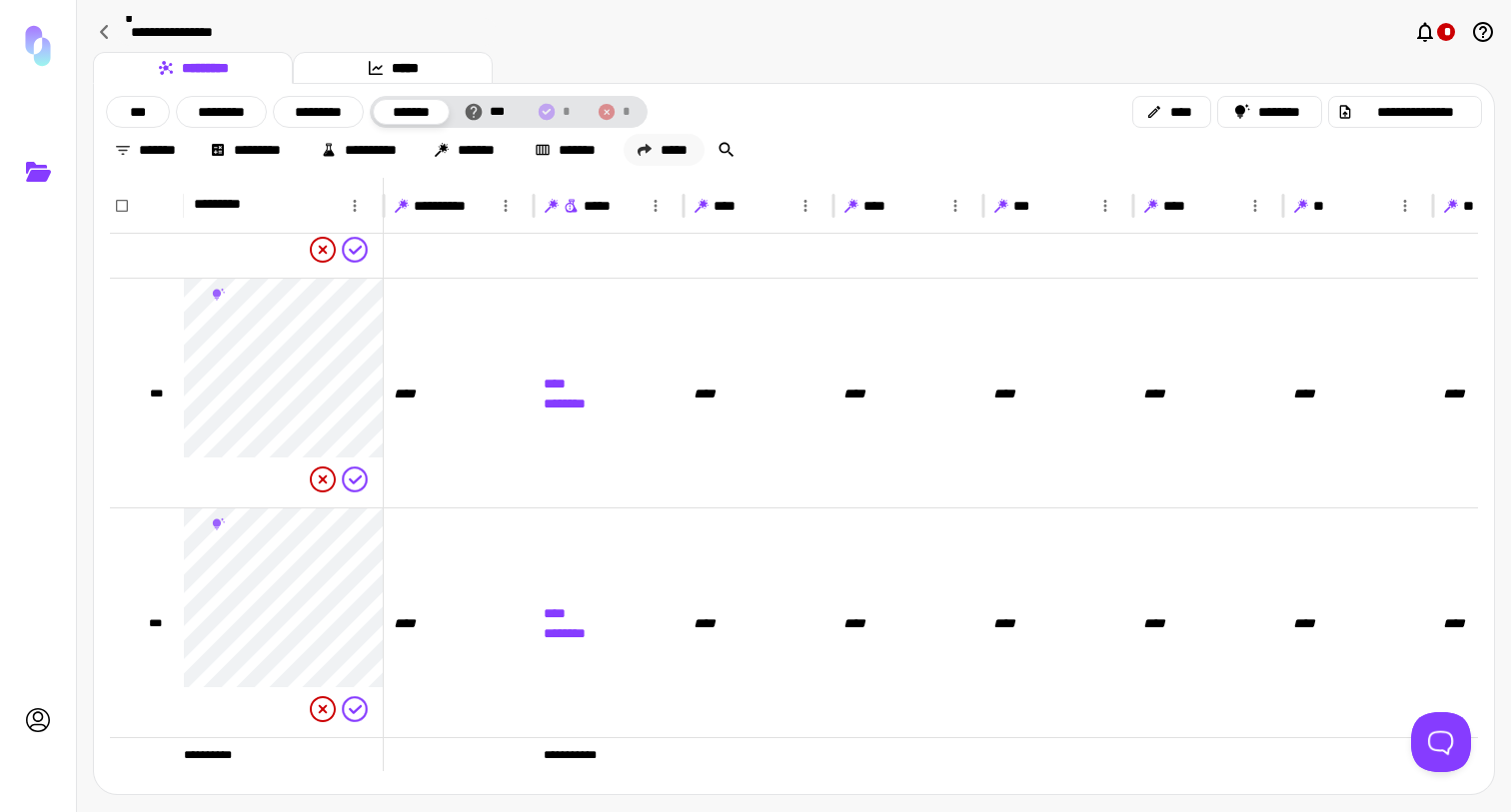 click on "*****" at bounding box center [664, 150] 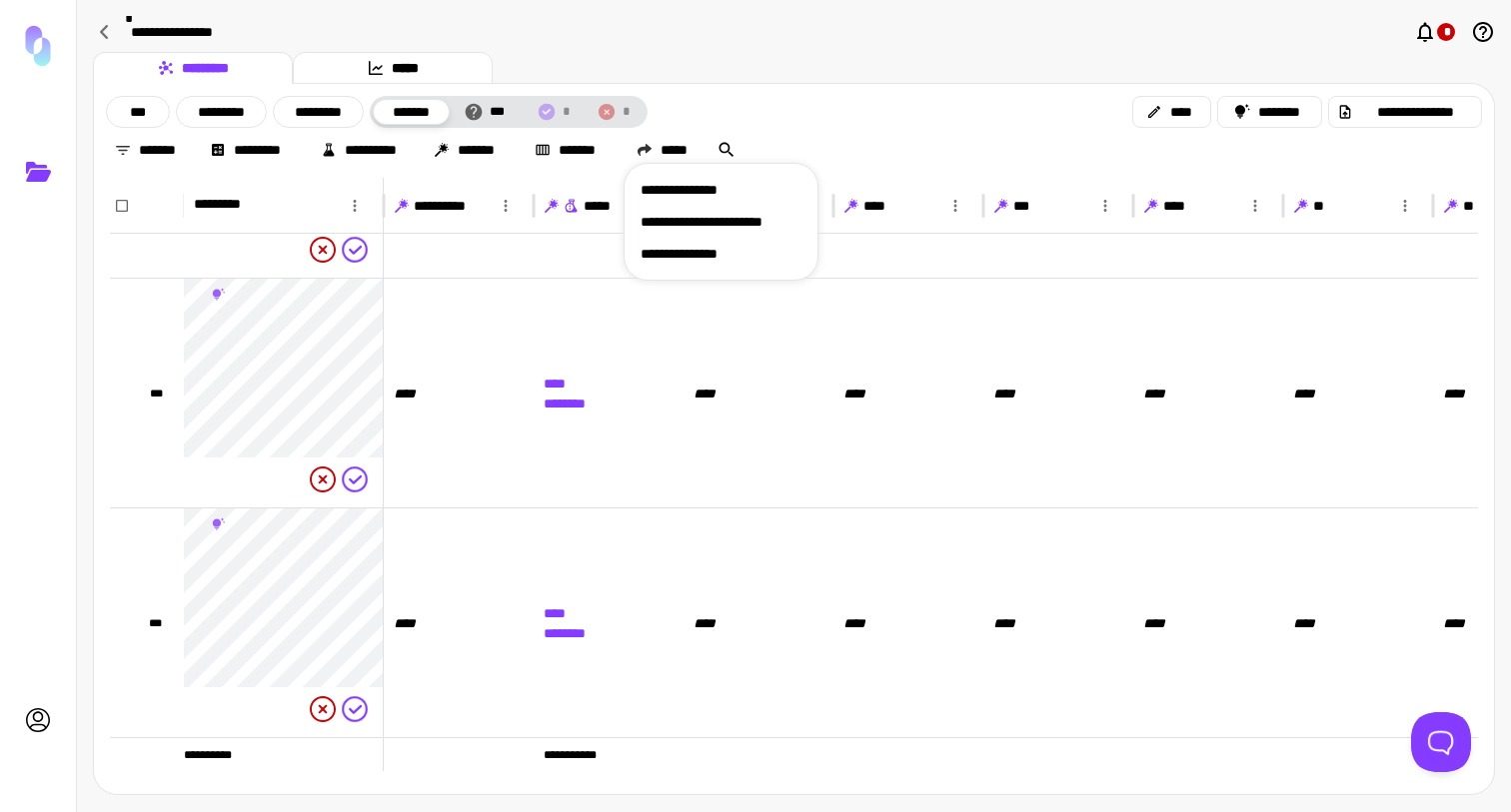 click on "**********" at bounding box center [721, 254] 